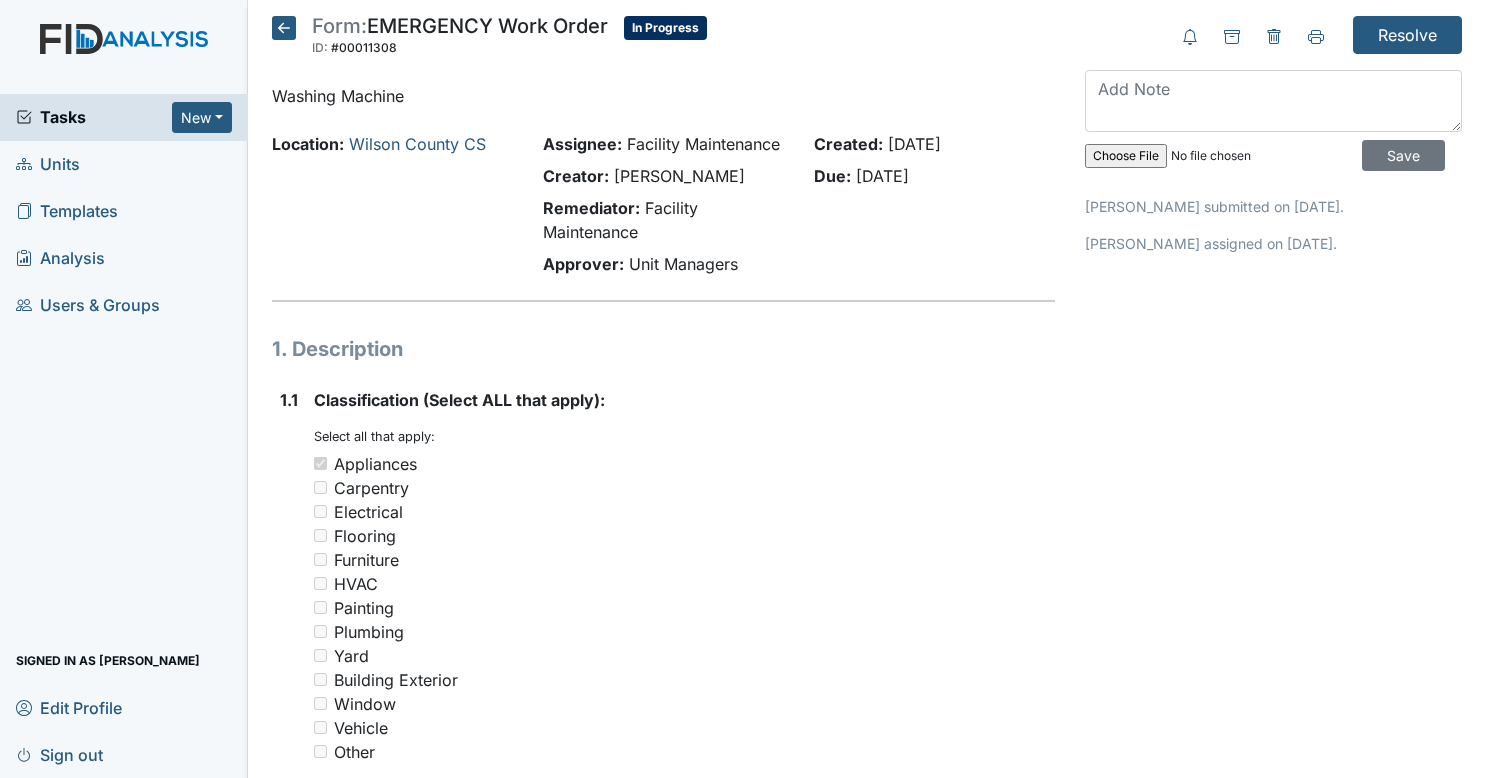 scroll, scrollTop: 0, scrollLeft: 0, axis: both 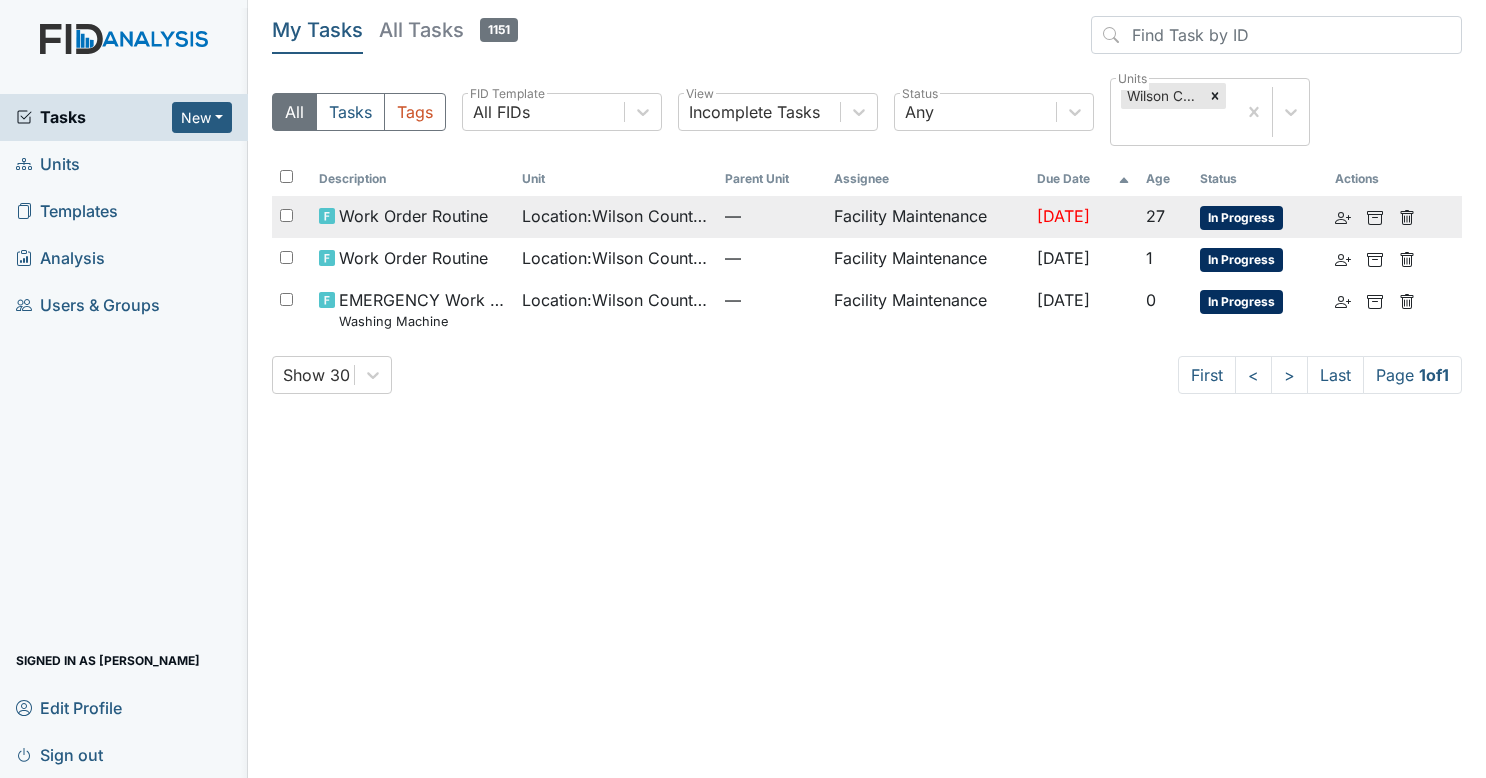 click on "Work Order Routine" at bounding box center (412, 217) 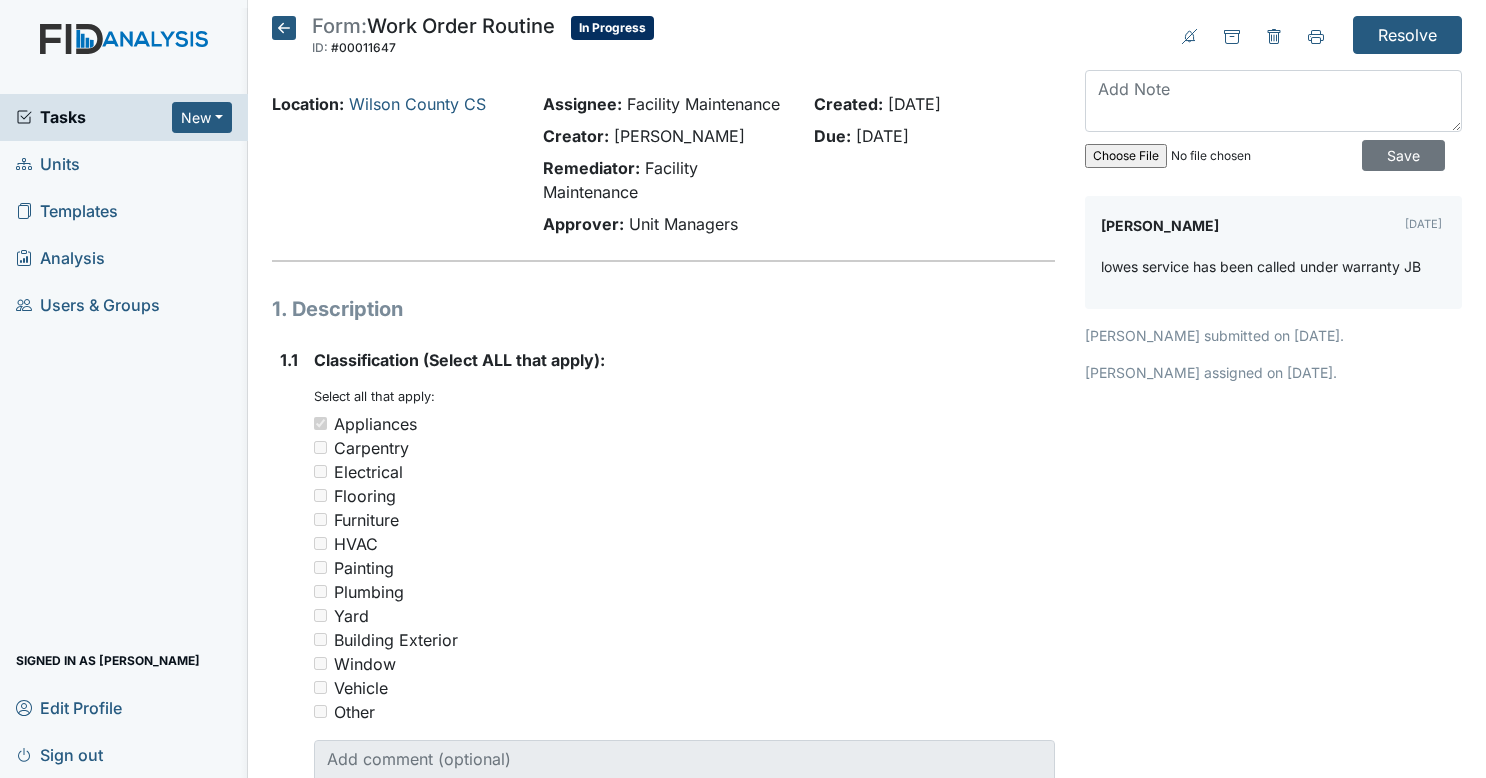 scroll, scrollTop: 0, scrollLeft: 0, axis: both 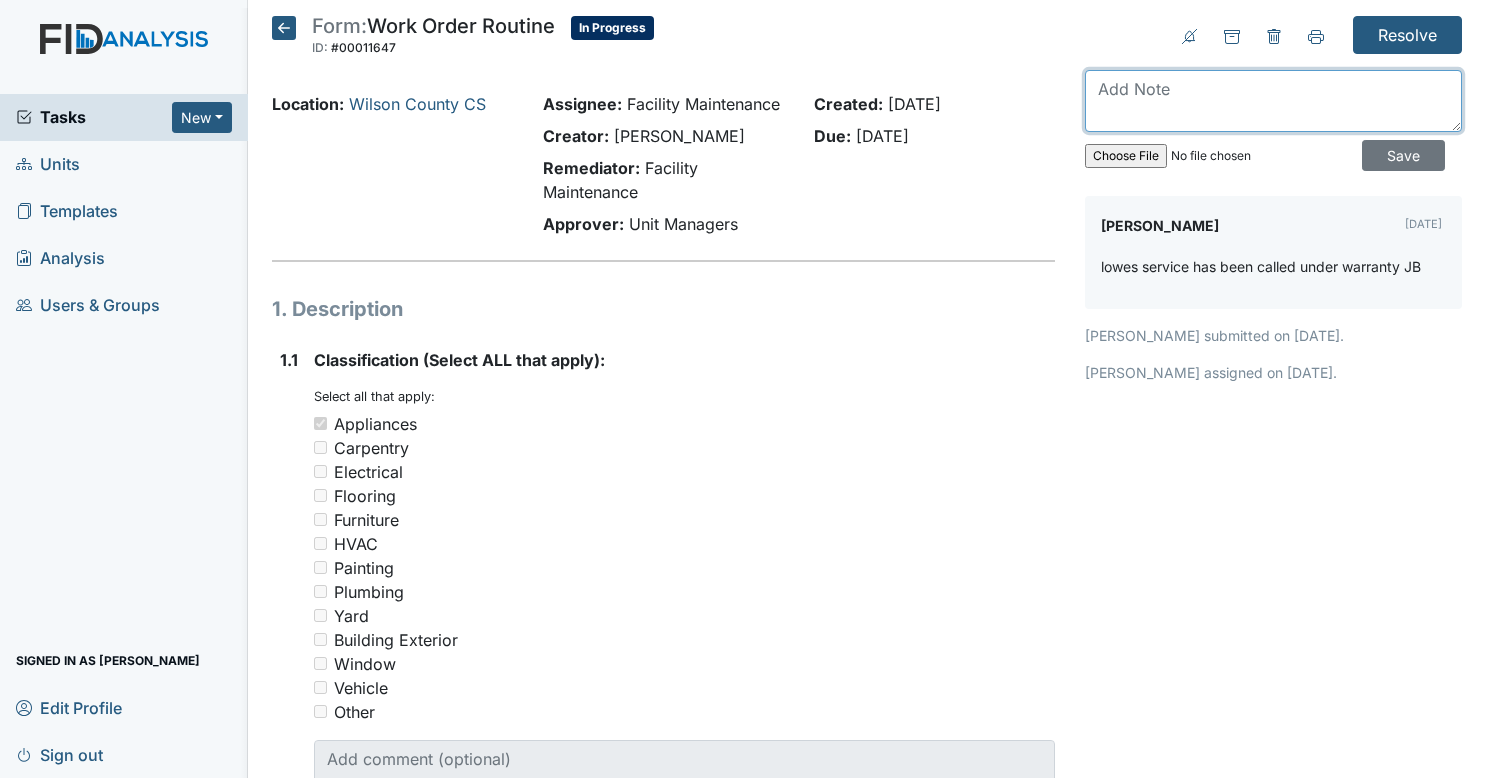 click at bounding box center (1273, 101) 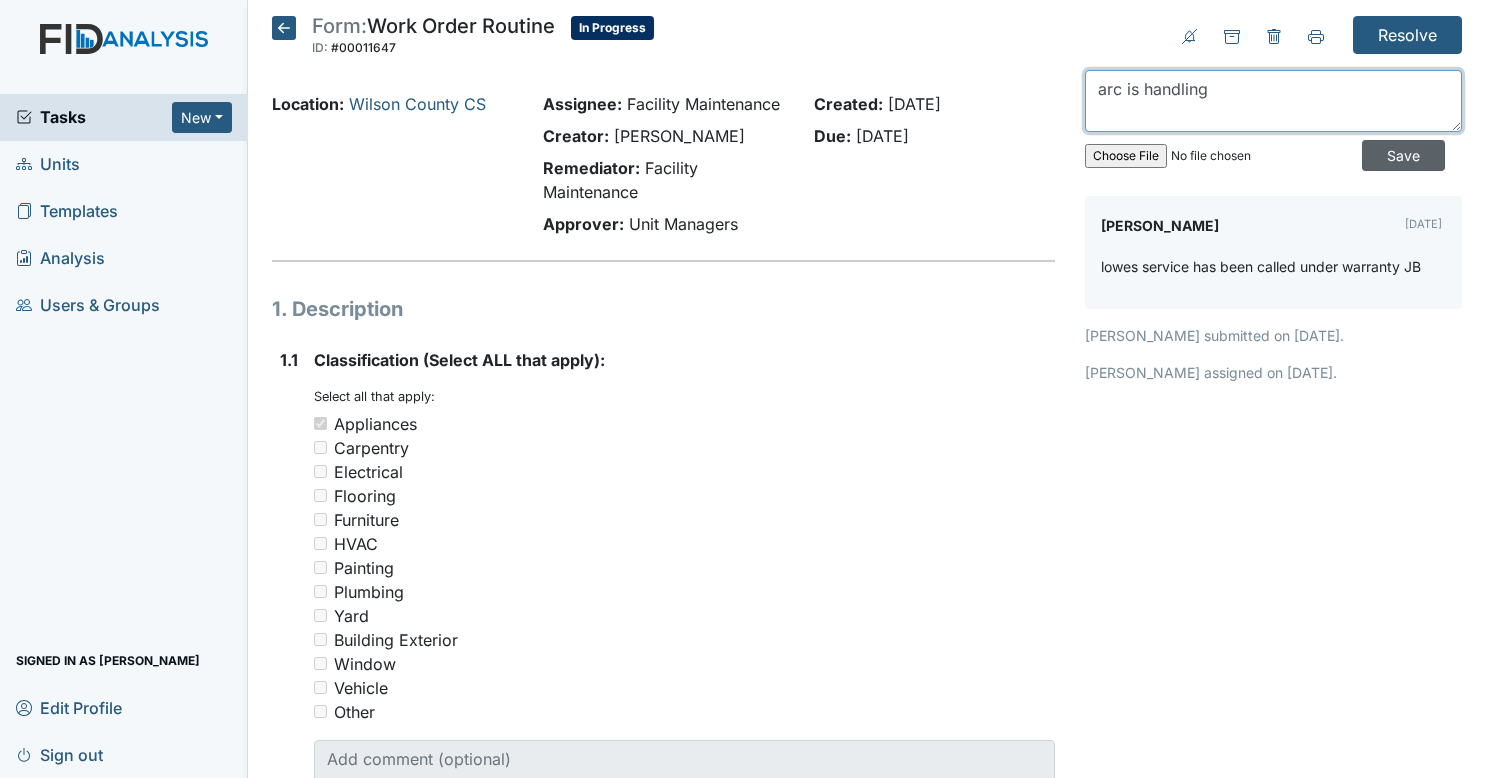type on "arc is handling" 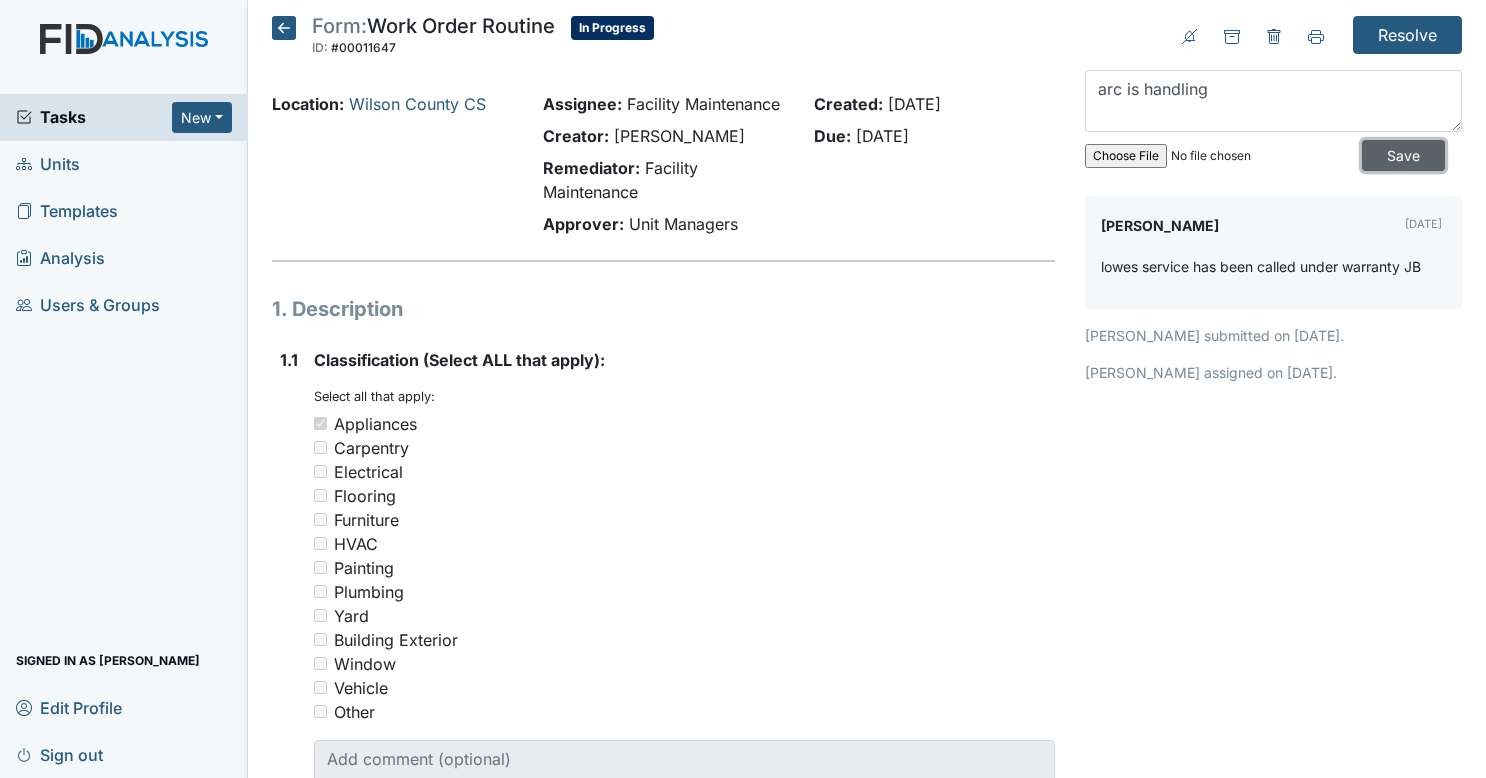 click on "Save" at bounding box center [1403, 155] 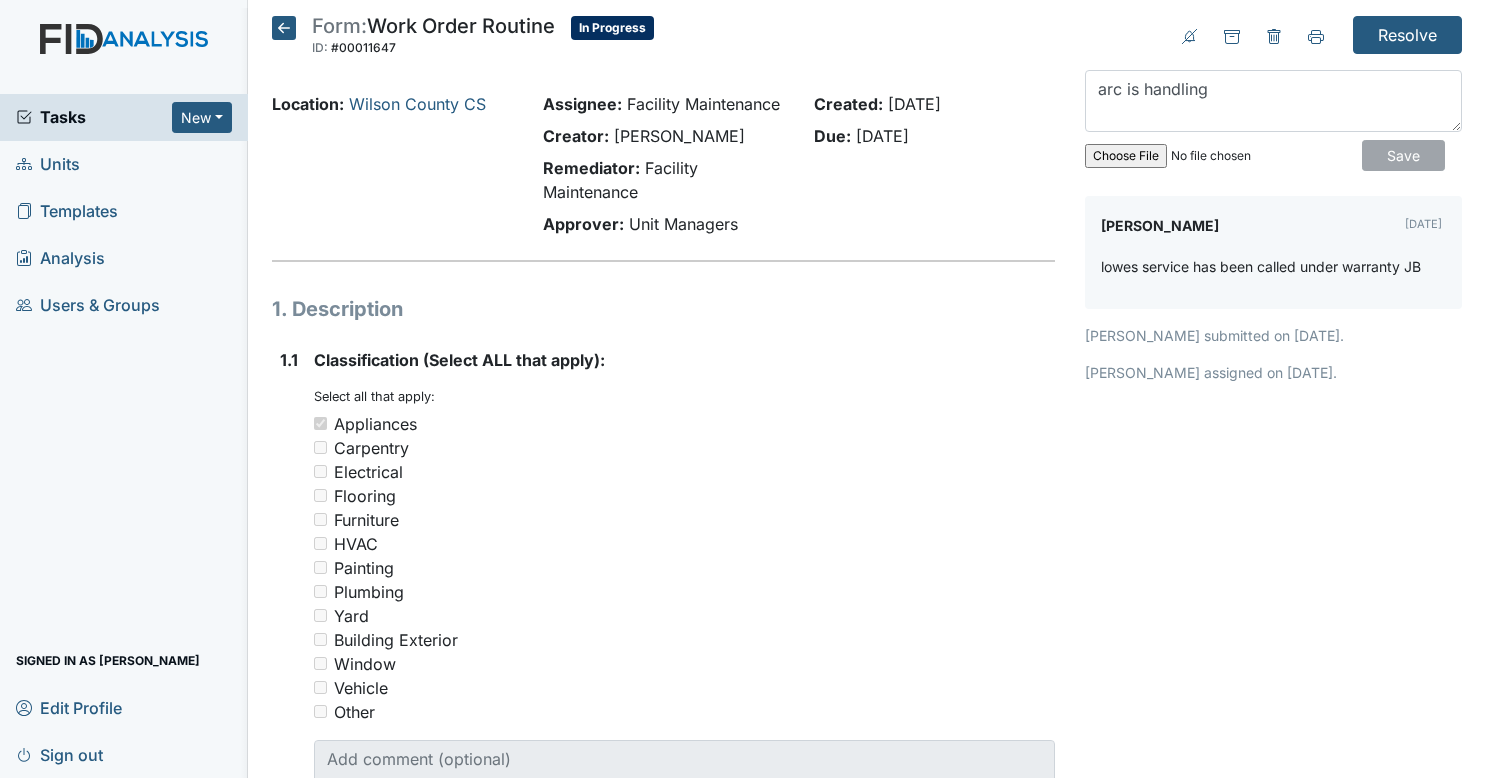 type 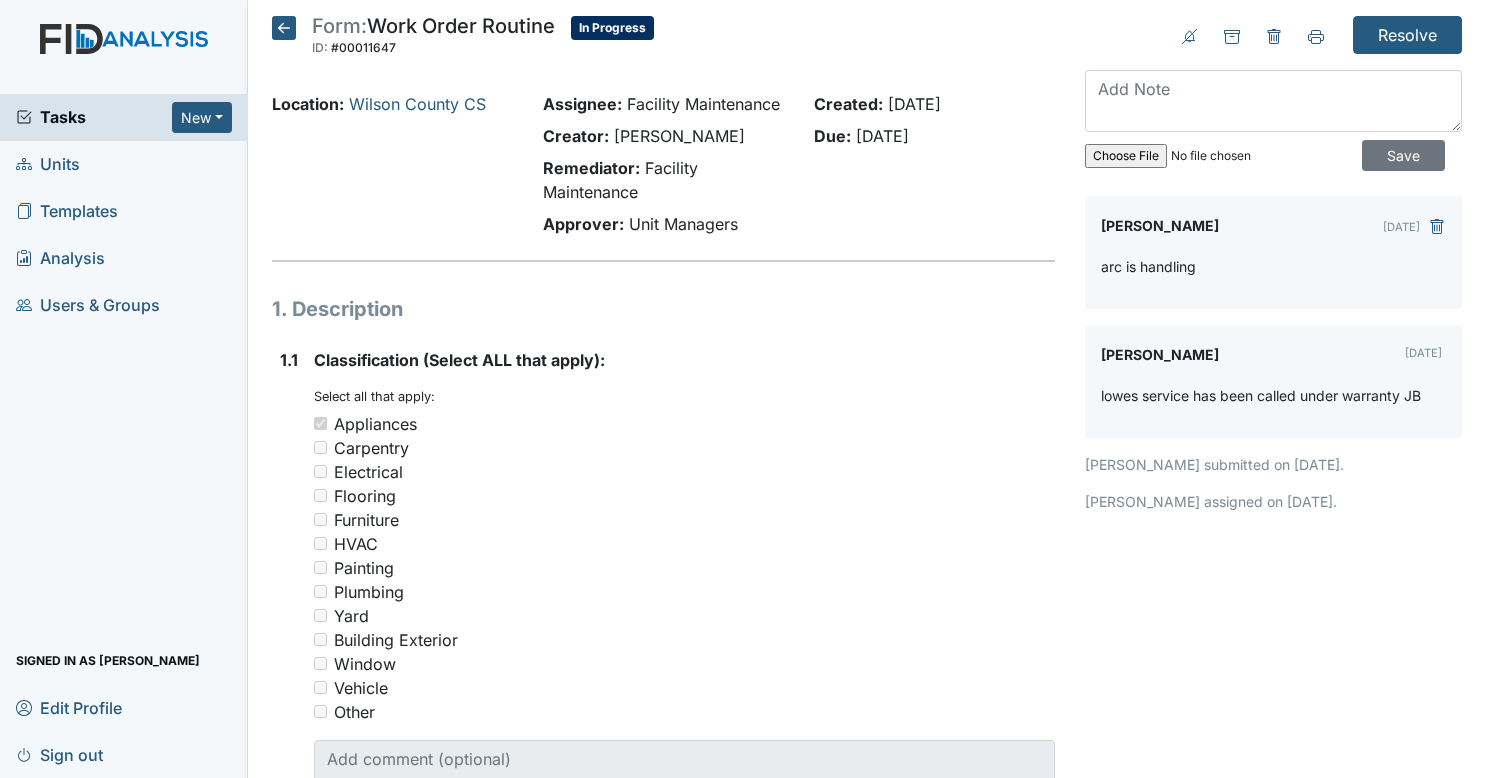 click on "Resolve
Archive Task
×
Are you sure you want to archive this task? It will appear as incomplete on reports.
Archive
Delete Task
×
Are you sure you want to delete this task?
Delete
Save
Zach Smith
Jul 21, 2025
arc is handling
James Bryant
Jul 16, 2025
lowes service has been called under warranty   JB
Angela Sanders submitted on Jun 24, 2025.
Angela Sanders assigned on Jun 24, 2025." at bounding box center [1273, 1057] 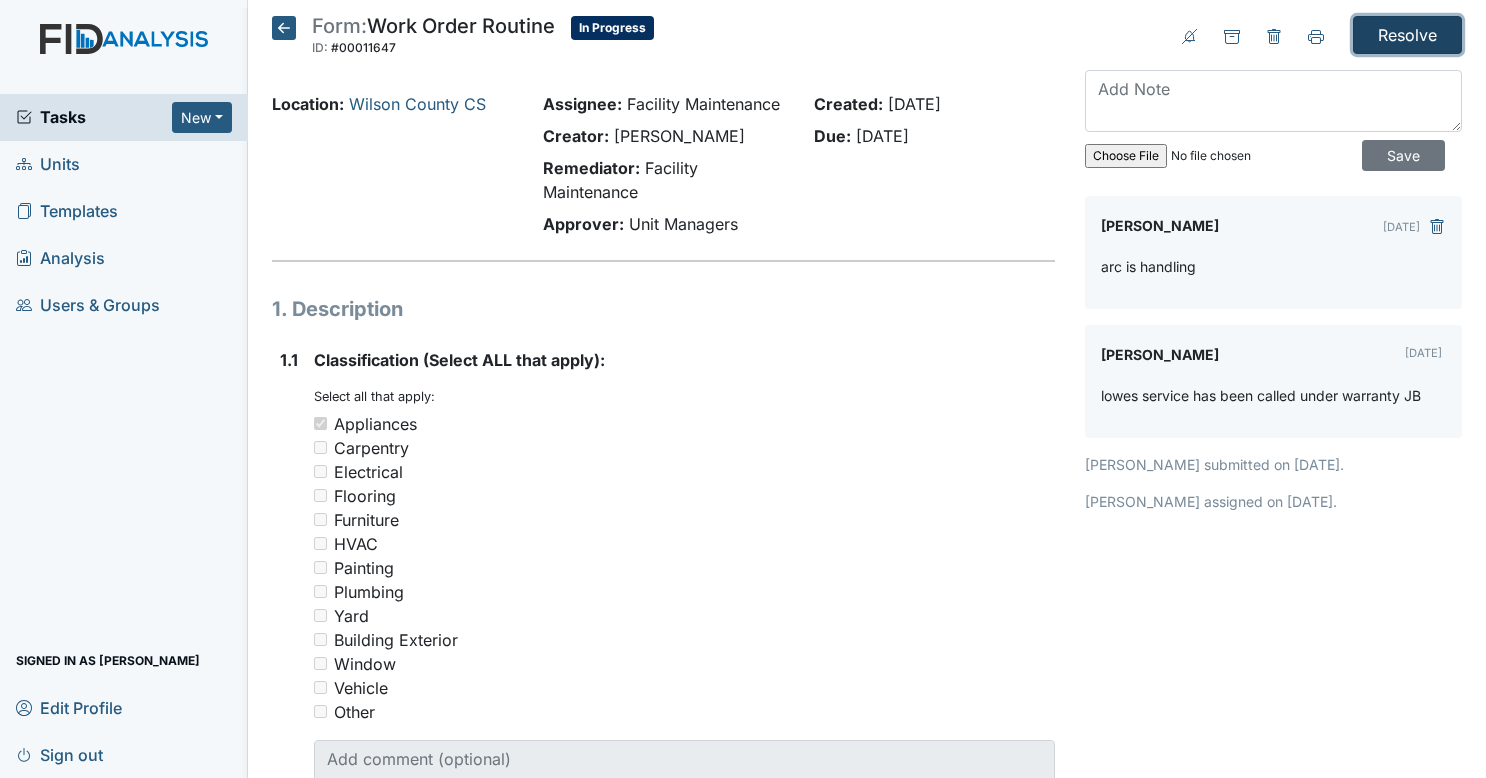 click on "Resolve" at bounding box center [1407, 35] 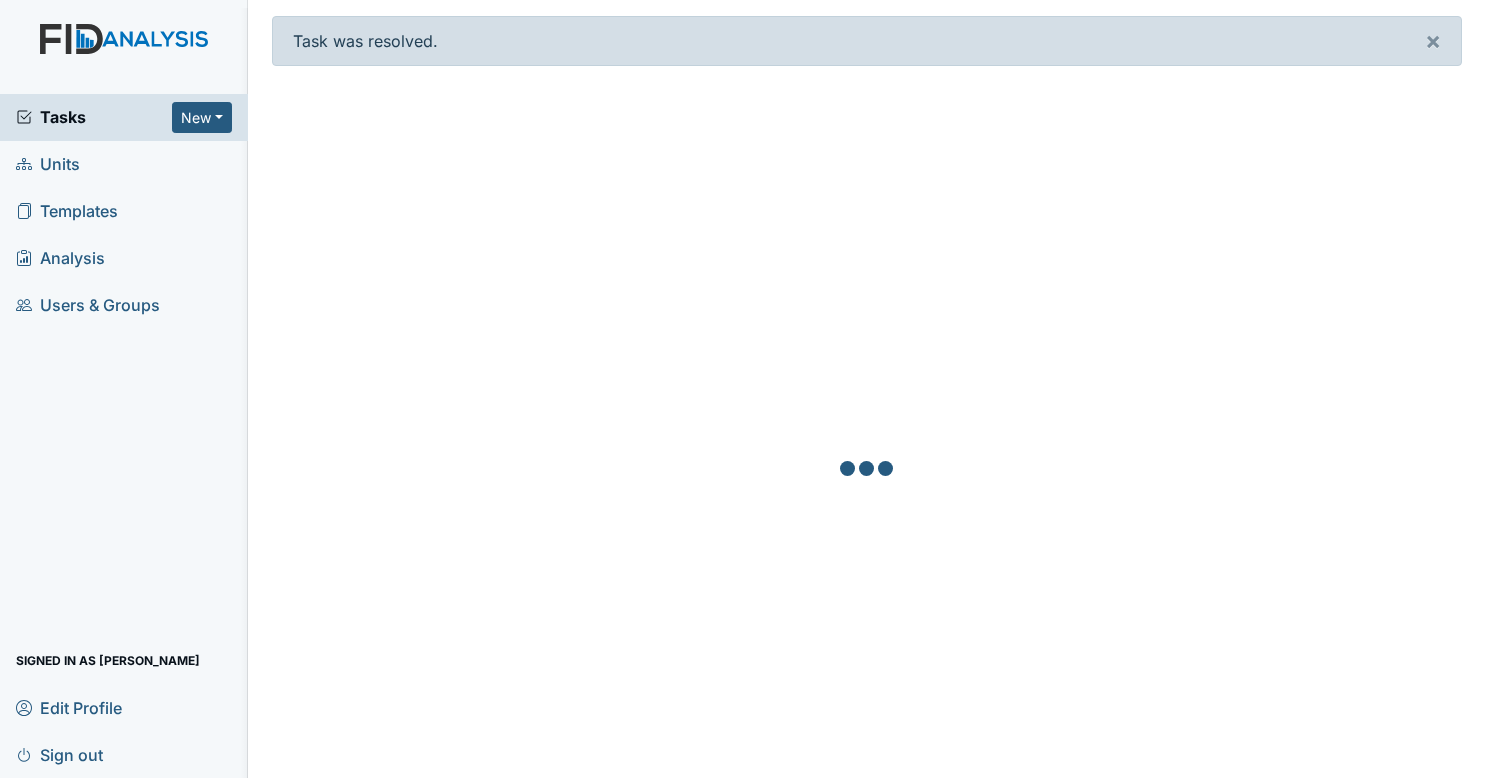 scroll, scrollTop: 0, scrollLeft: 0, axis: both 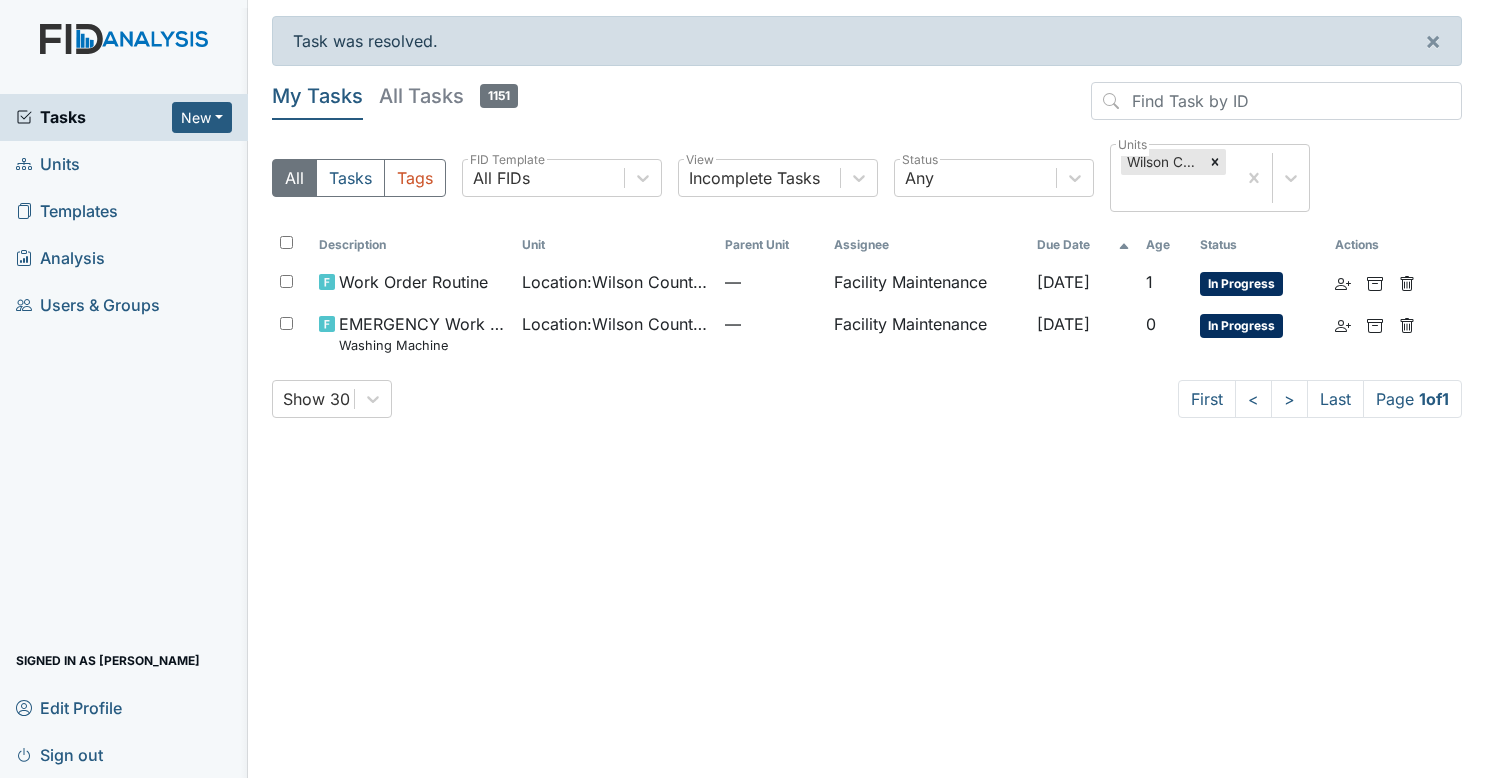 click on "Units" at bounding box center (124, 164) 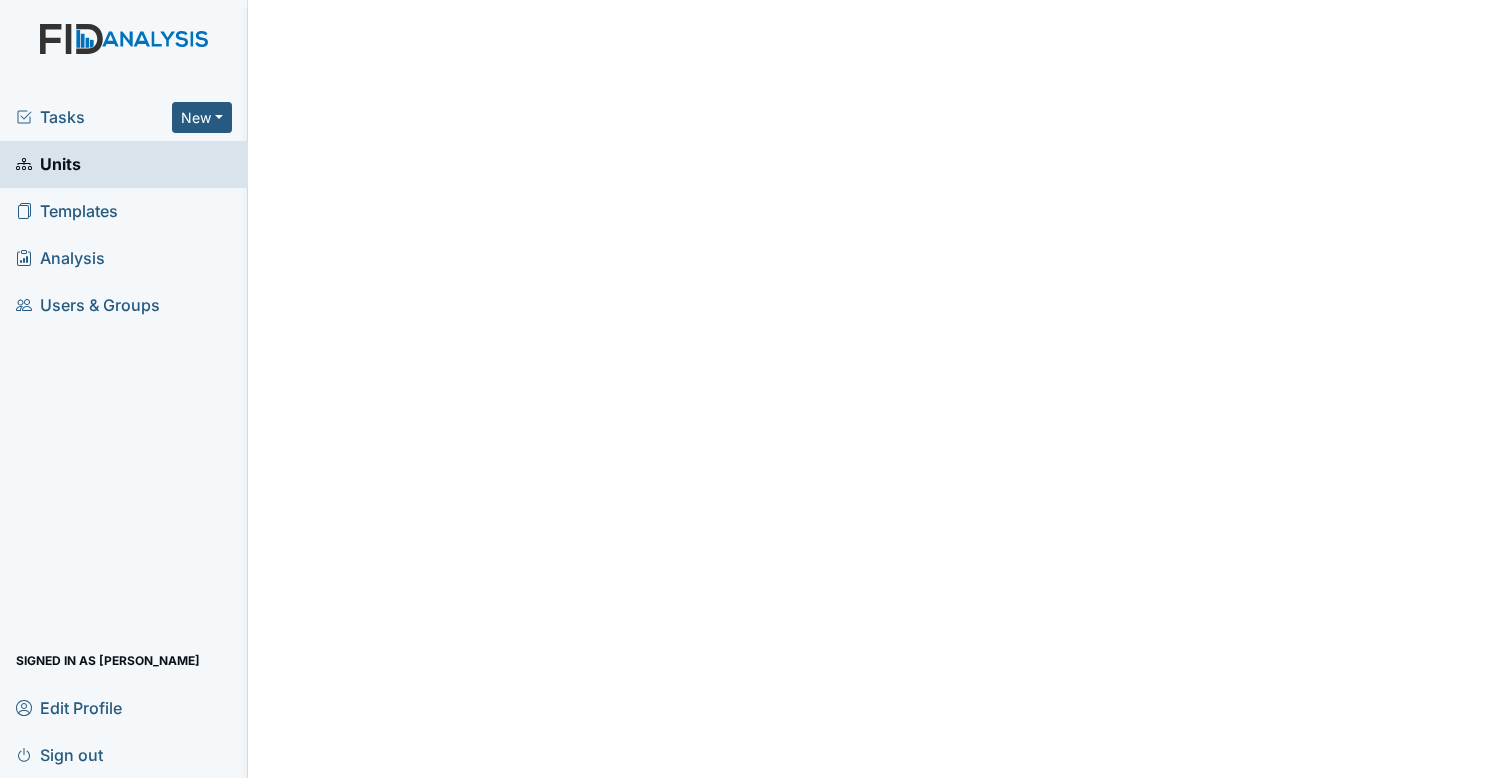scroll, scrollTop: 0, scrollLeft: 0, axis: both 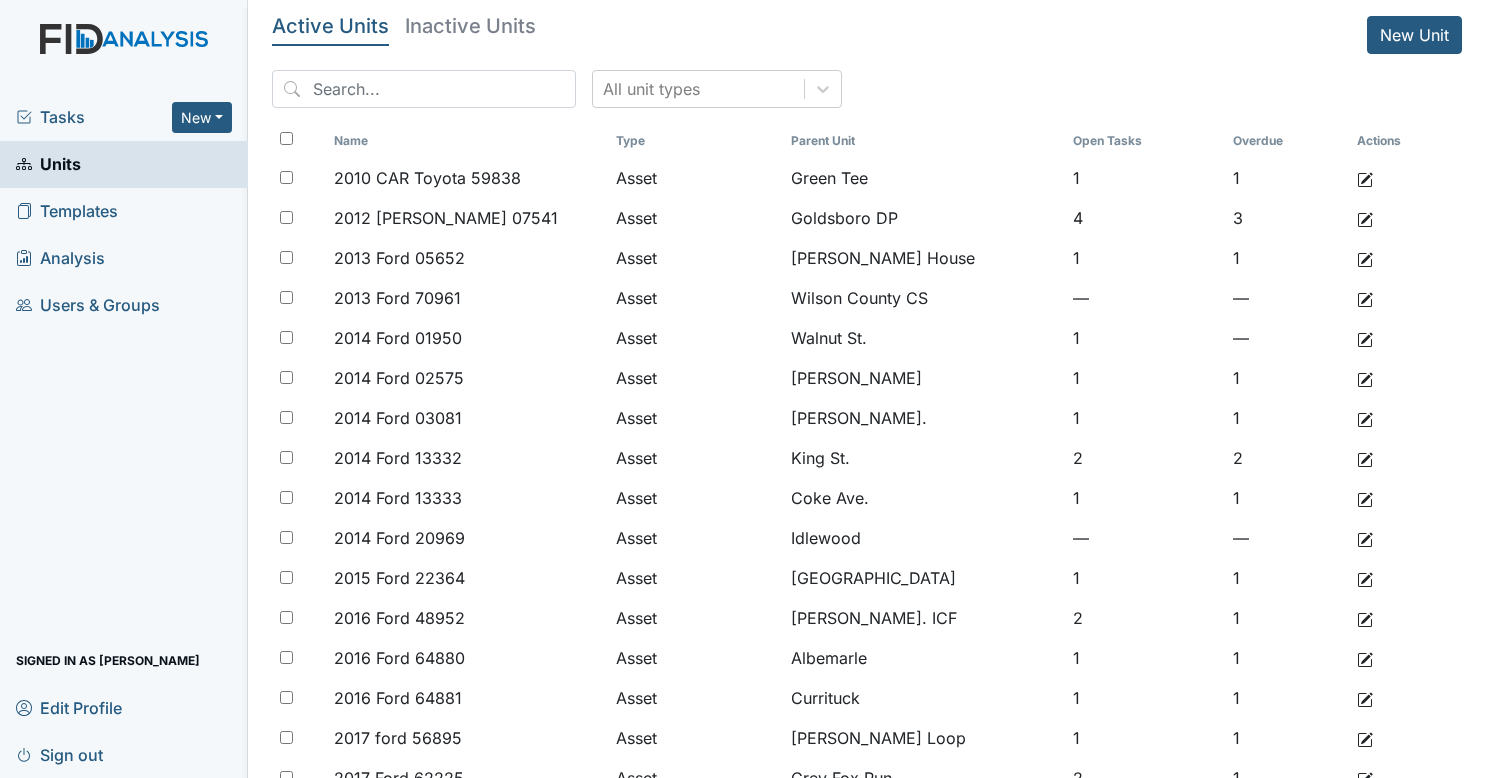 click on "Tasks" at bounding box center [94, 117] 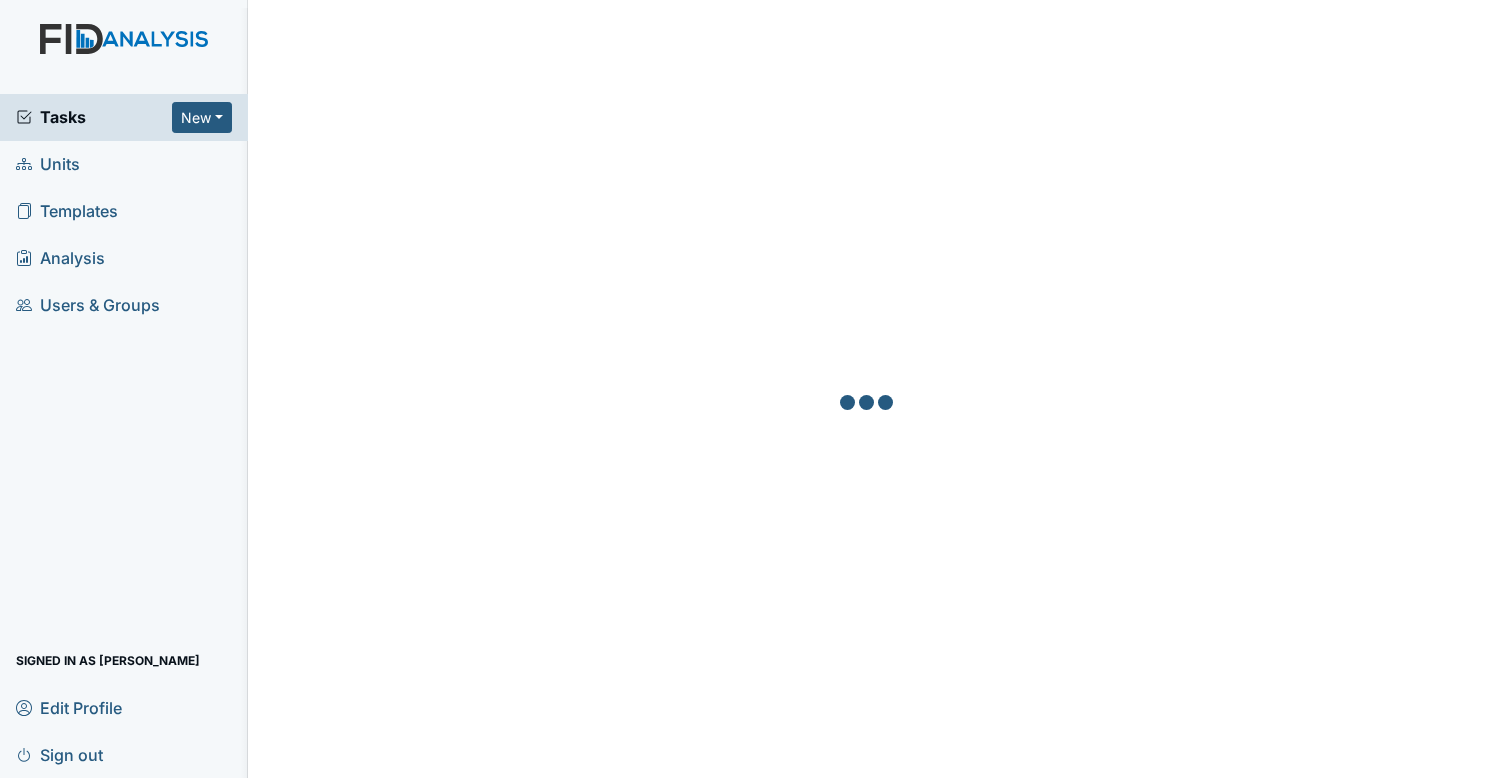 scroll, scrollTop: 0, scrollLeft: 0, axis: both 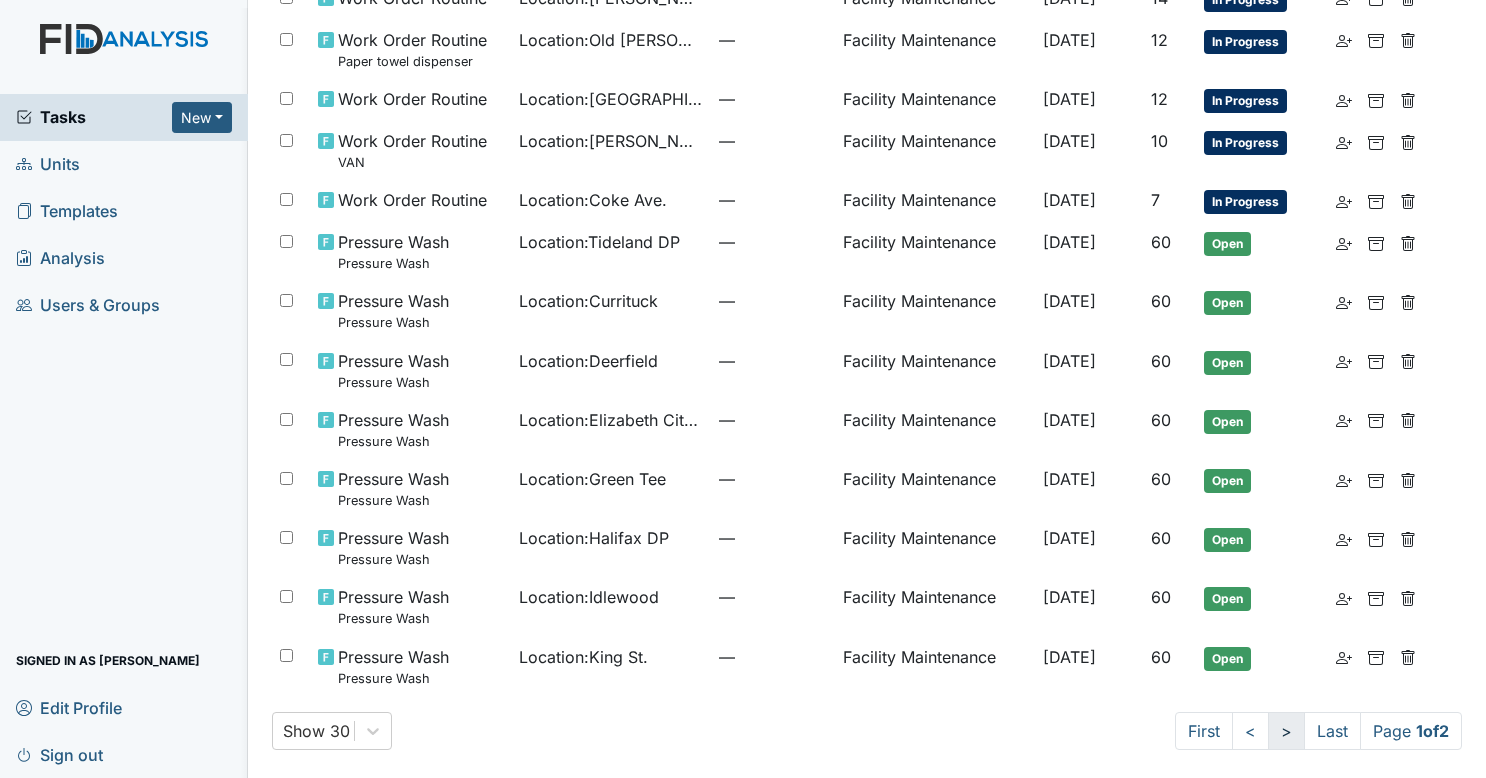 click on ">" at bounding box center [1286, 731] 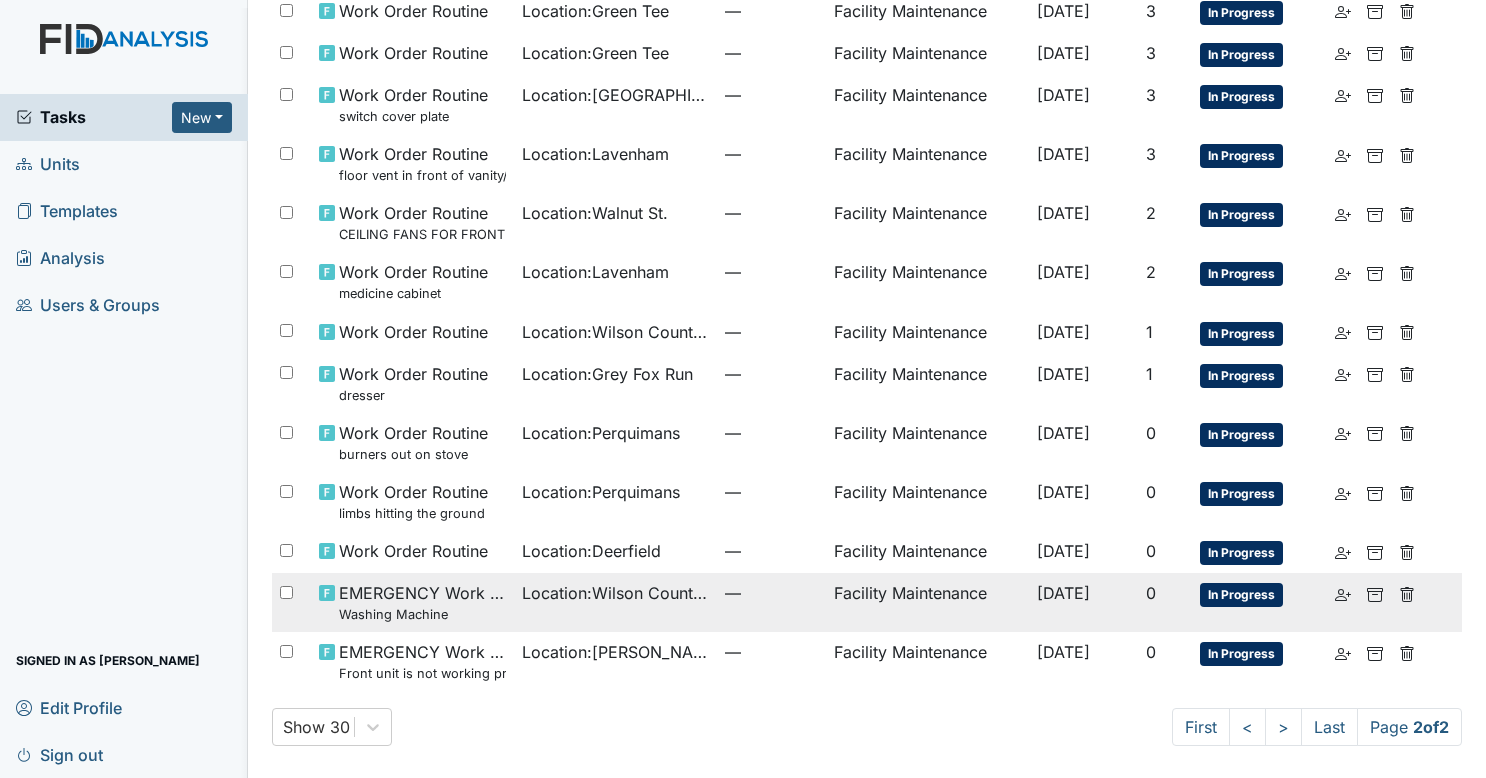 scroll, scrollTop: 1101, scrollLeft: 0, axis: vertical 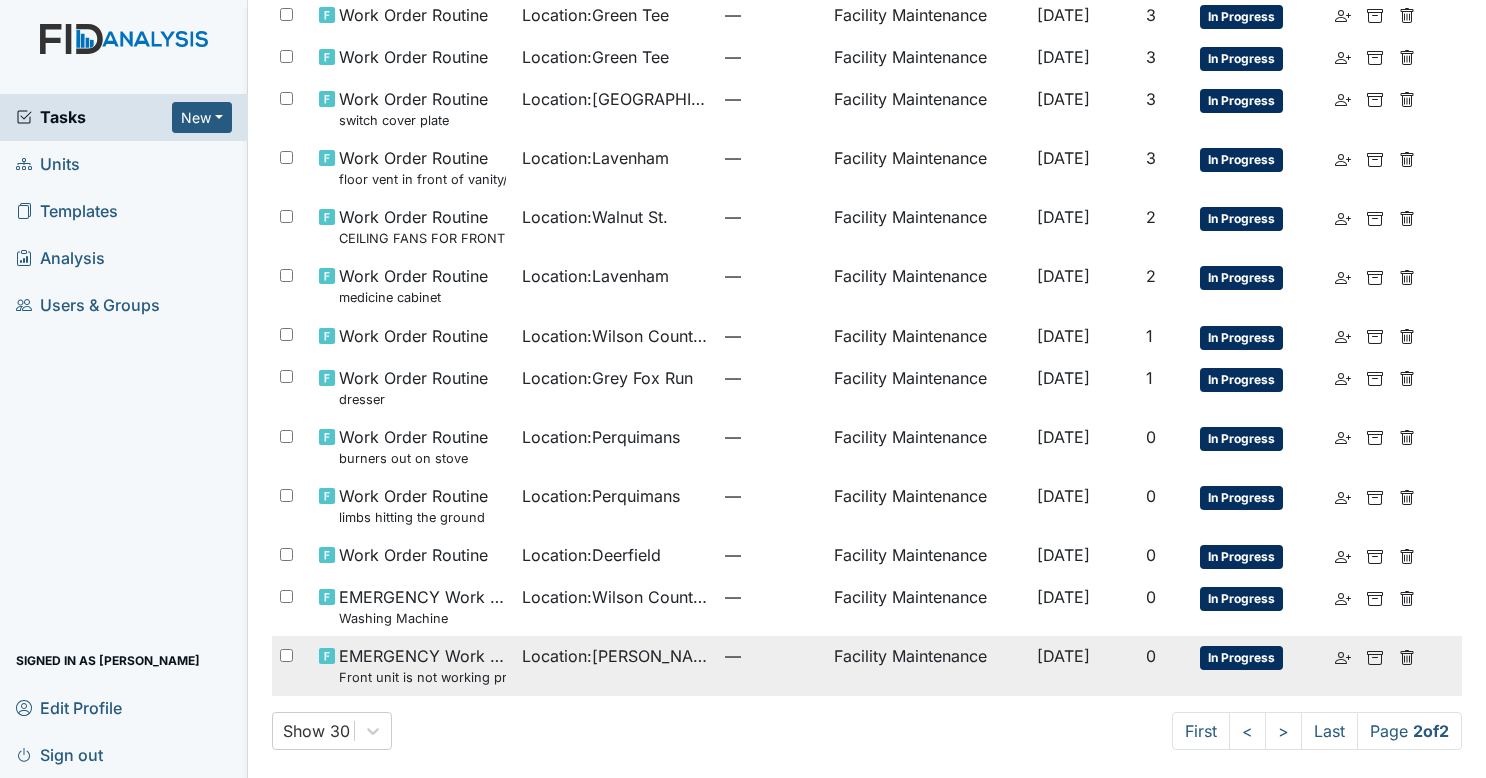 click on "—" at bounding box center (771, 656) 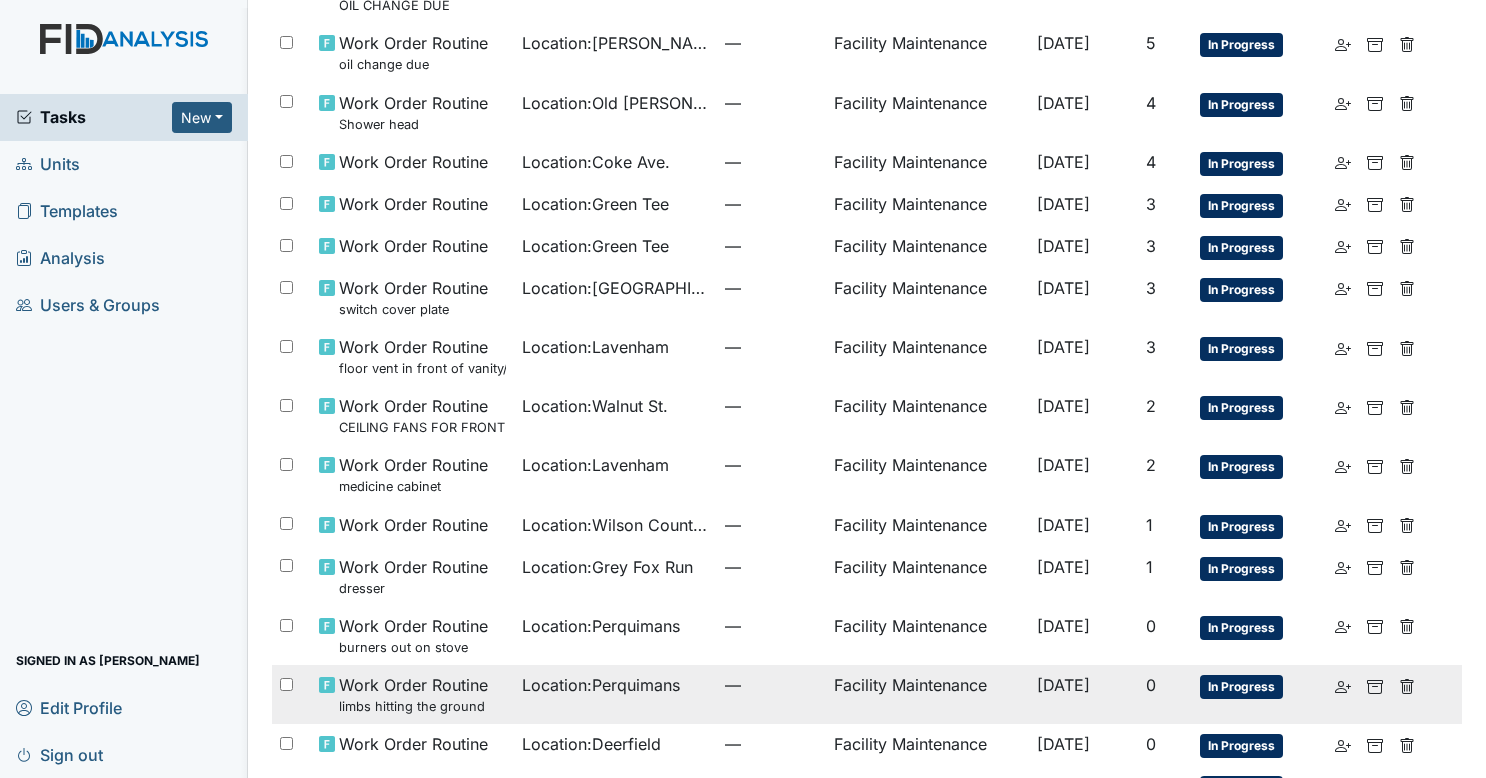 scroll, scrollTop: 673, scrollLeft: 0, axis: vertical 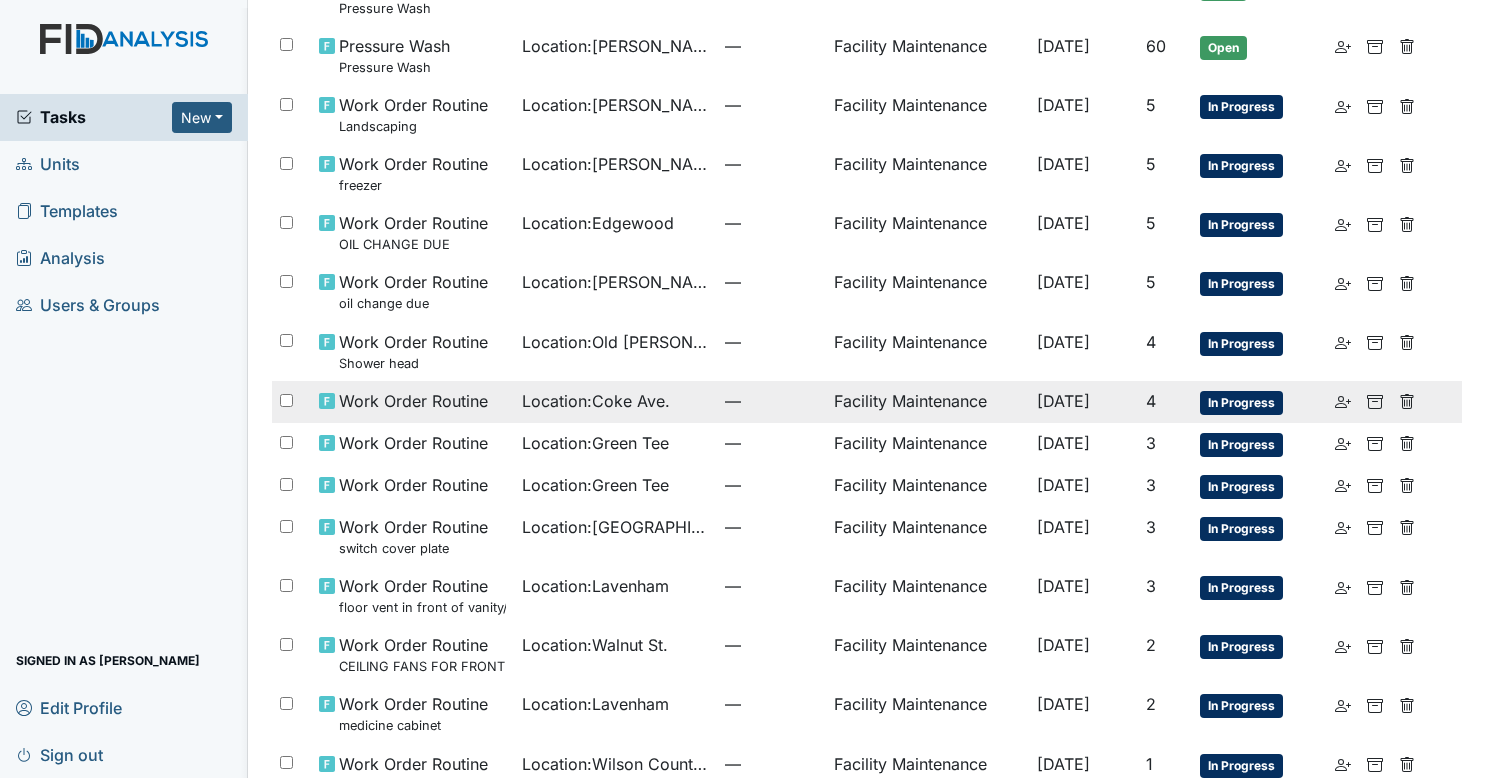 click on "Location :  Coke Ave." at bounding box center (596, 401) 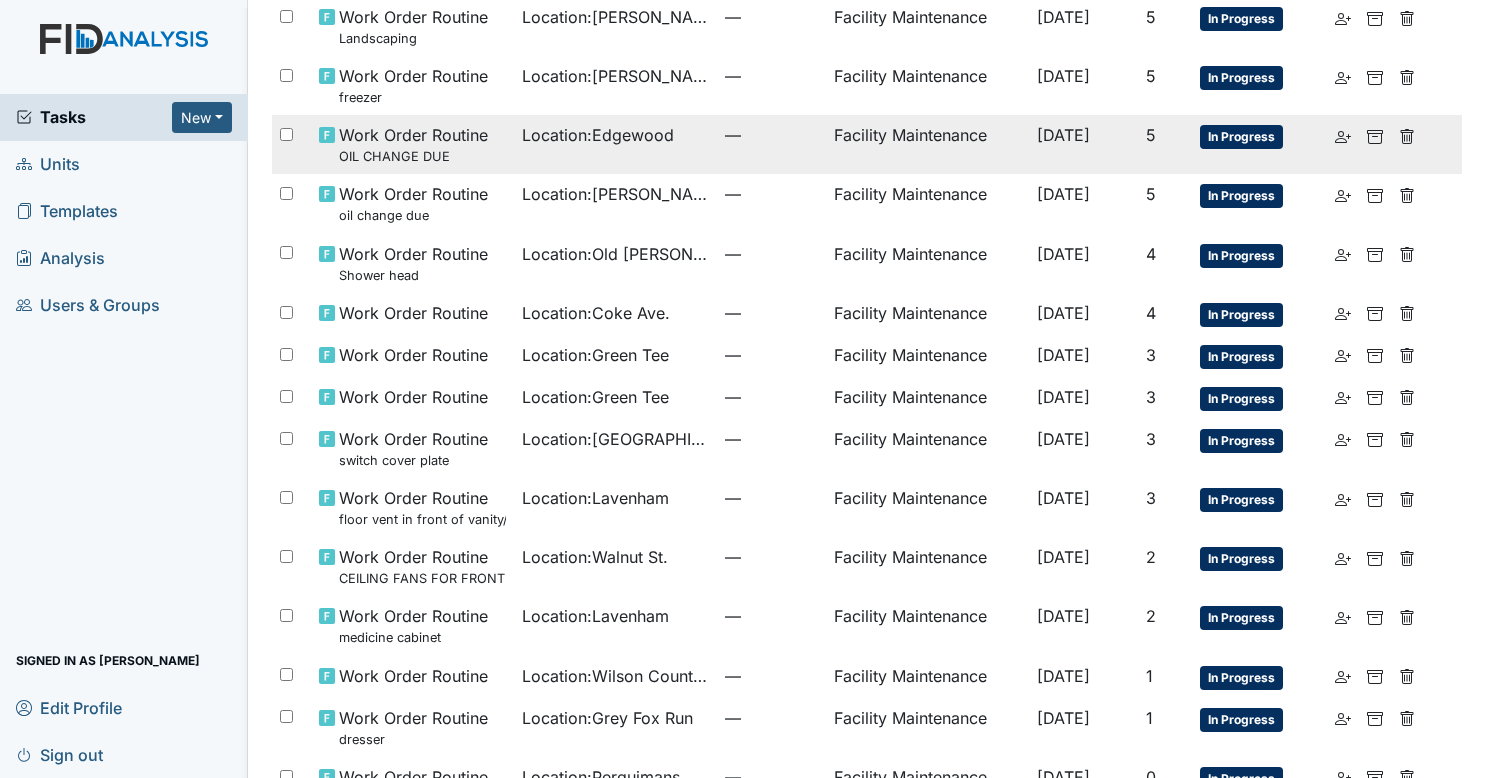 scroll, scrollTop: 1101, scrollLeft: 0, axis: vertical 